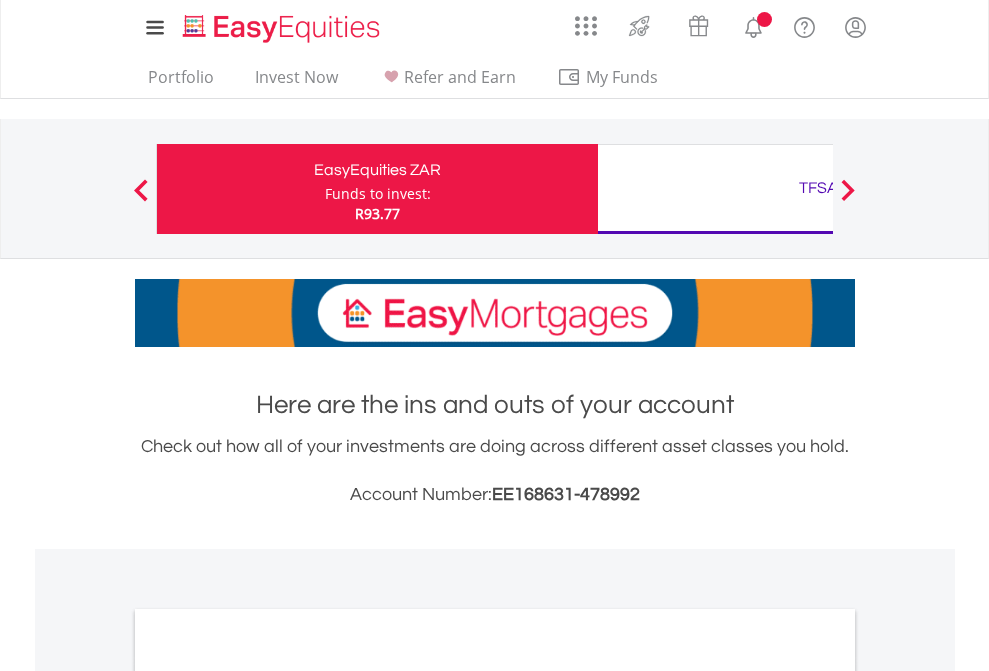 scroll, scrollTop: 0, scrollLeft: 0, axis: both 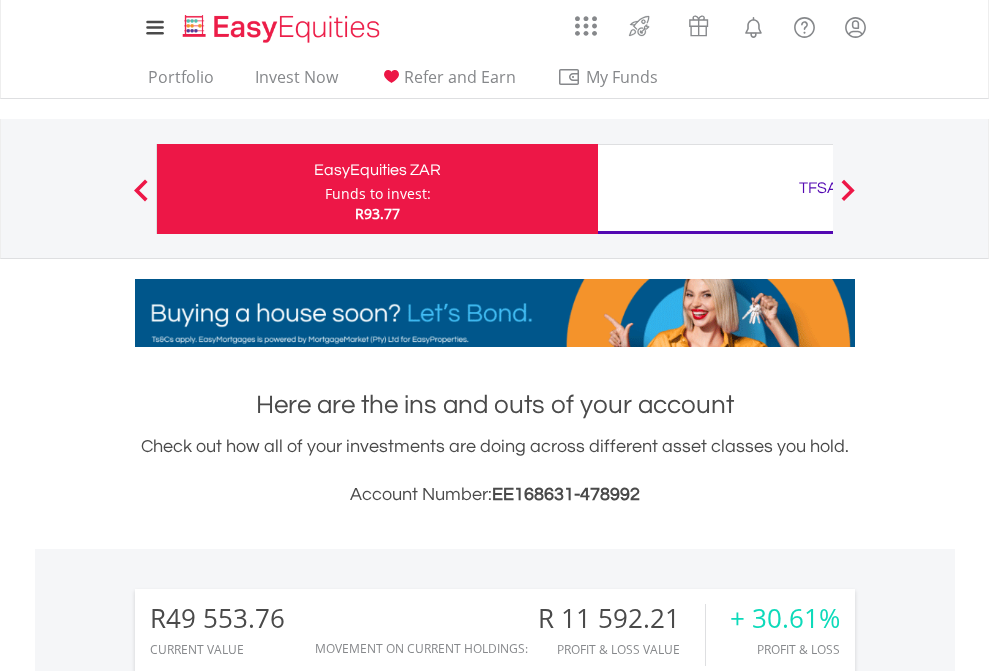 click on "Funds to invest:" at bounding box center (378, 194) 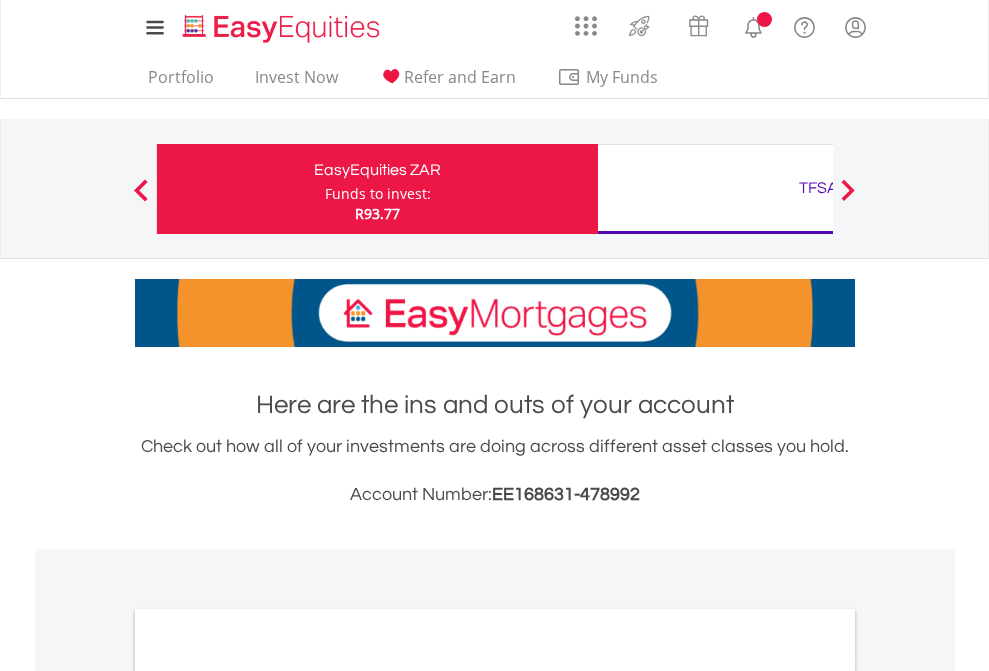 scroll, scrollTop: 0, scrollLeft: 0, axis: both 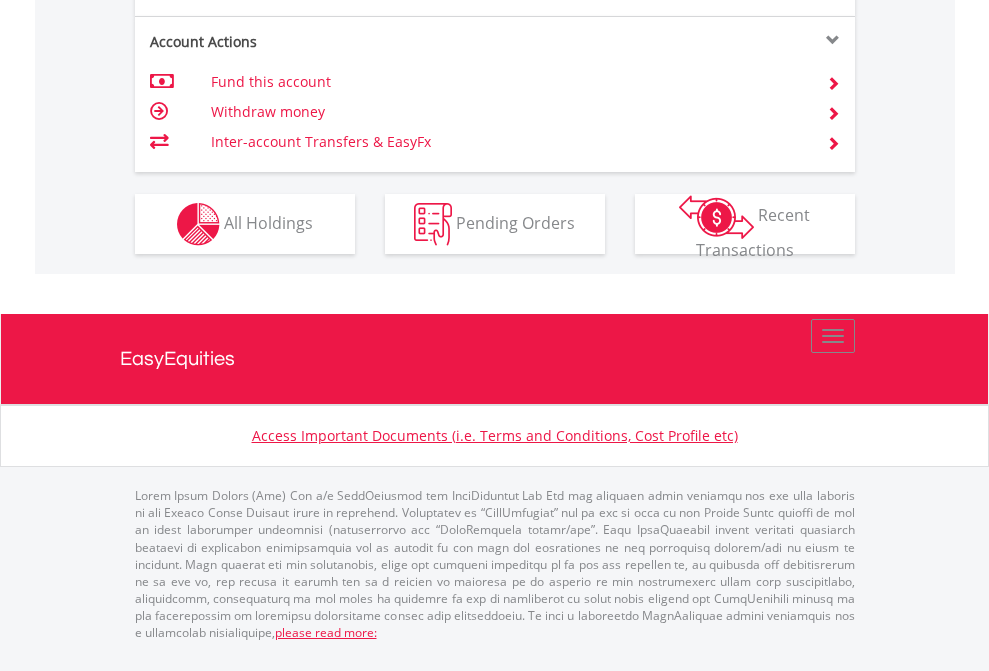 click on "Investment types" at bounding box center (706, -337) 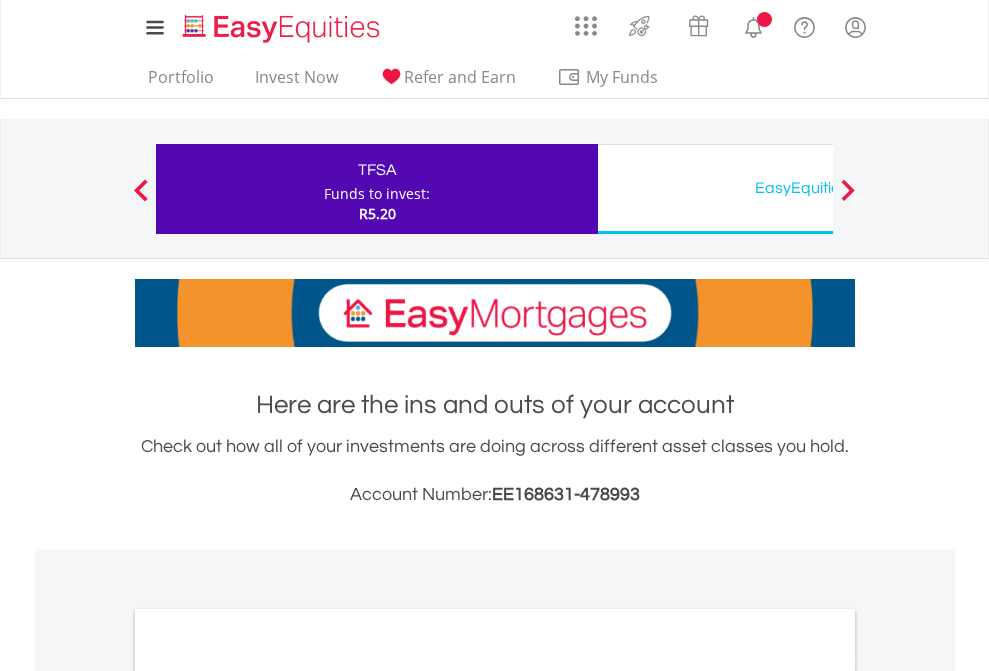 scroll, scrollTop: 0, scrollLeft: 0, axis: both 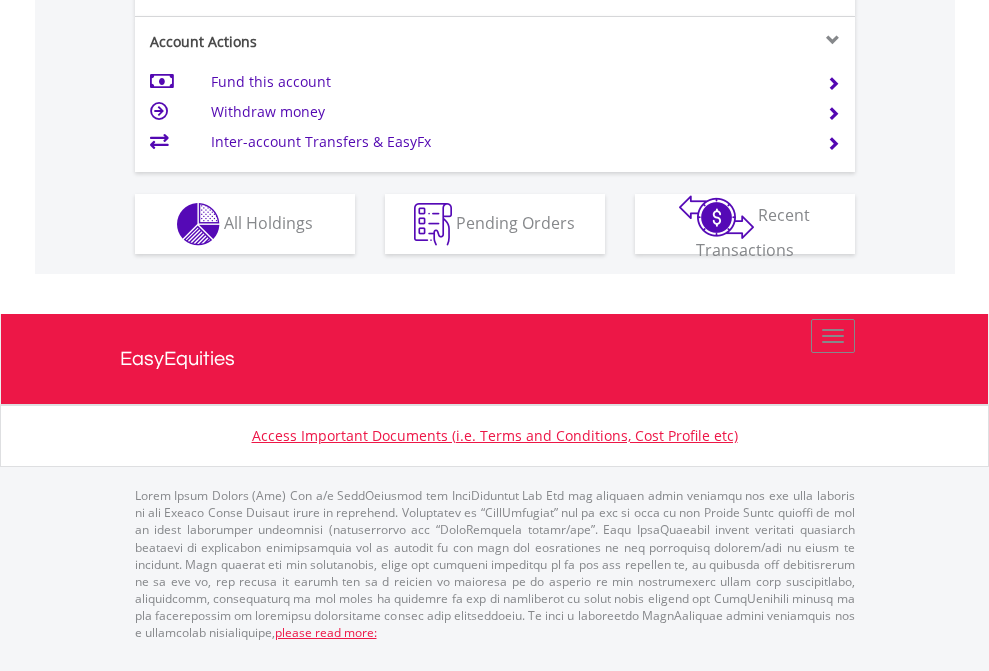click on "Investment types" at bounding box center [706, -337] 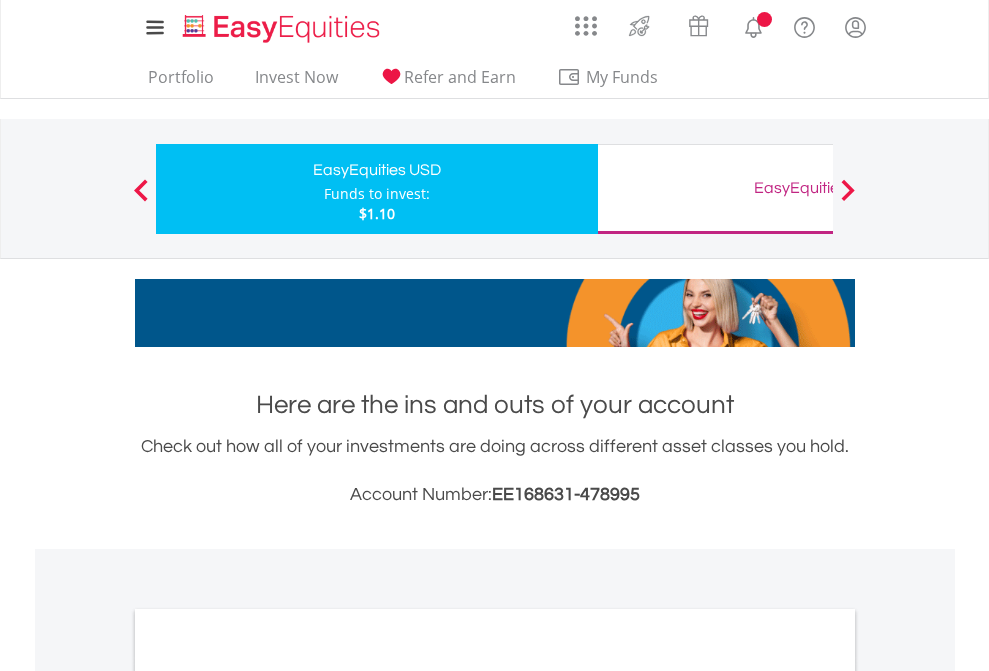scroll, scrollTop: 0, scrollLeft: 0, axis: both 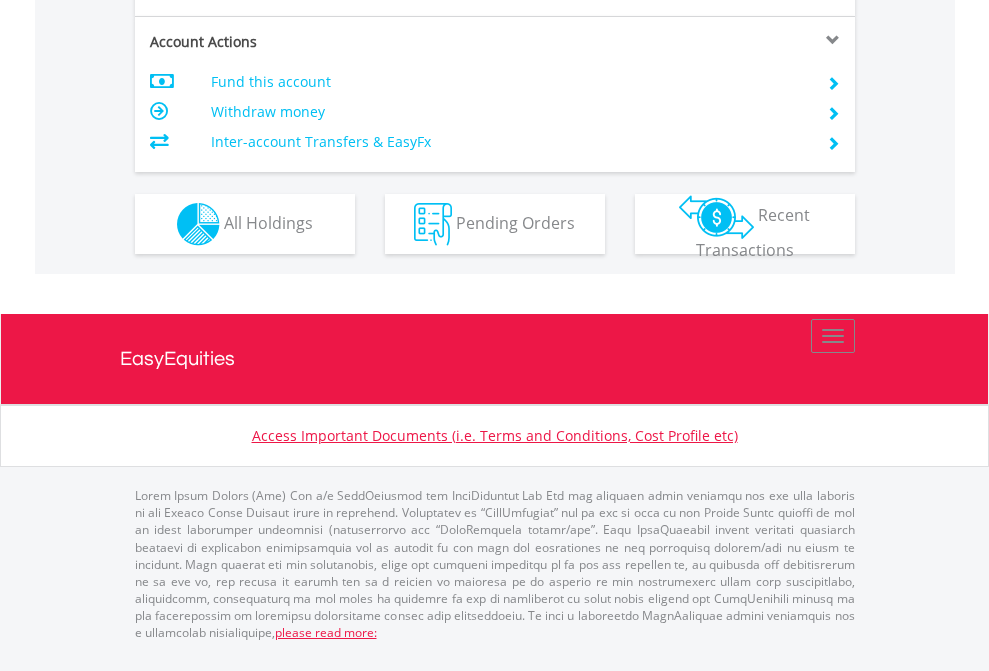 click on "Investment types" at bounding box center (706, -337) 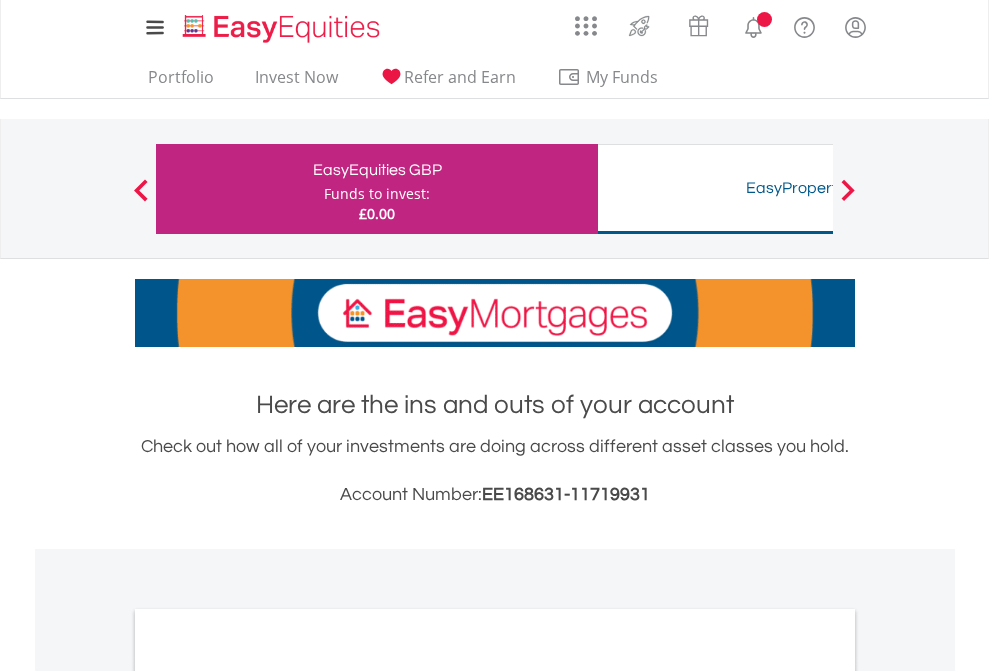 scroll, scrollTop: 0, scrollLeft: 0, axis: both 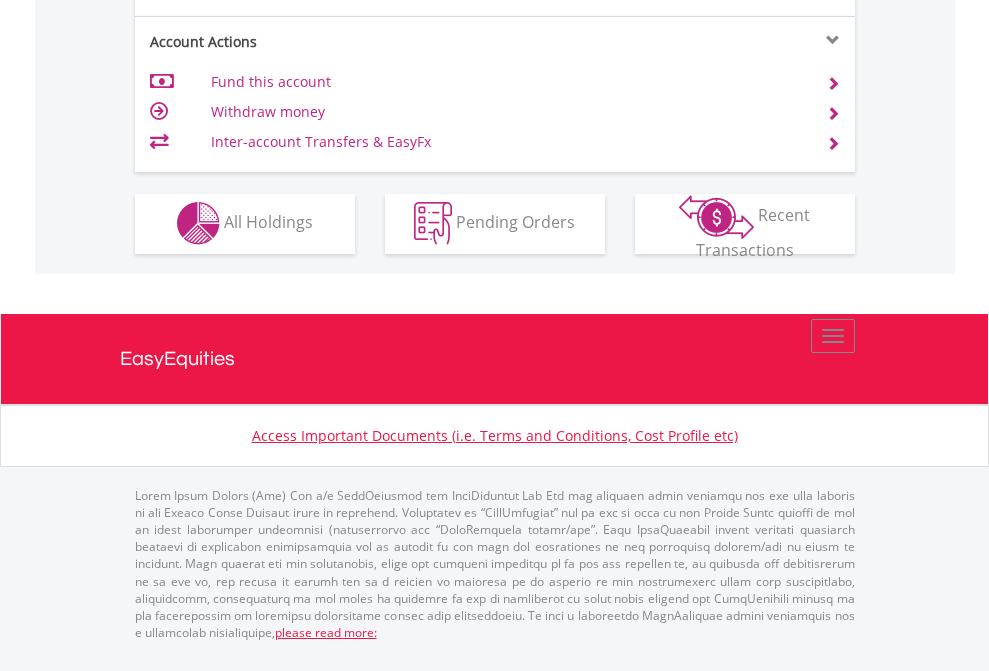 click on "Investment types" at bounding box center (706, -353) 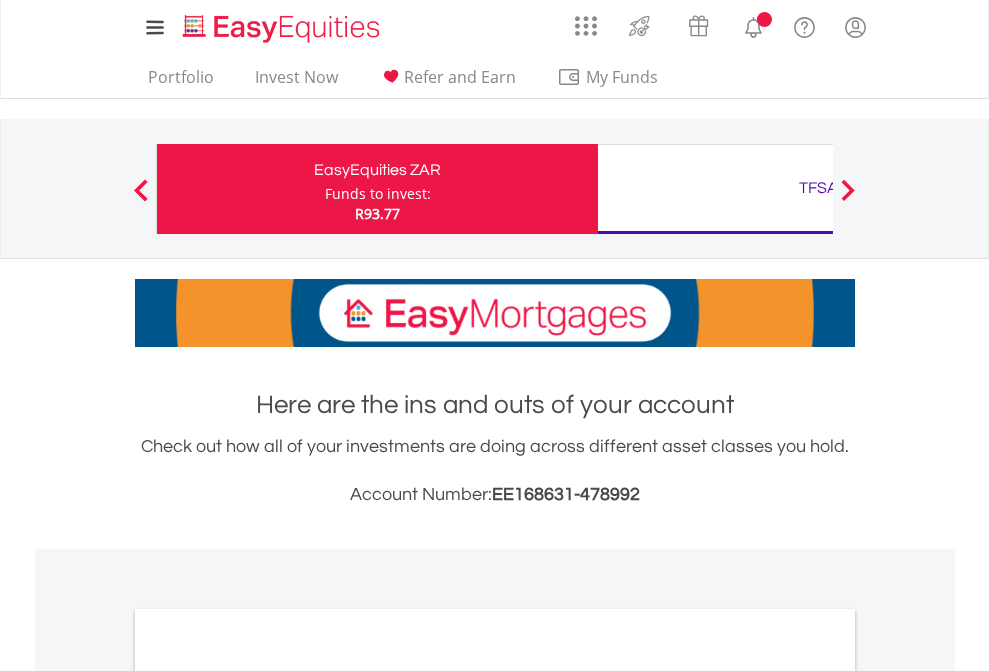 scroll, scrollTop: 1202, scrollLeft: 0, axis: vertical 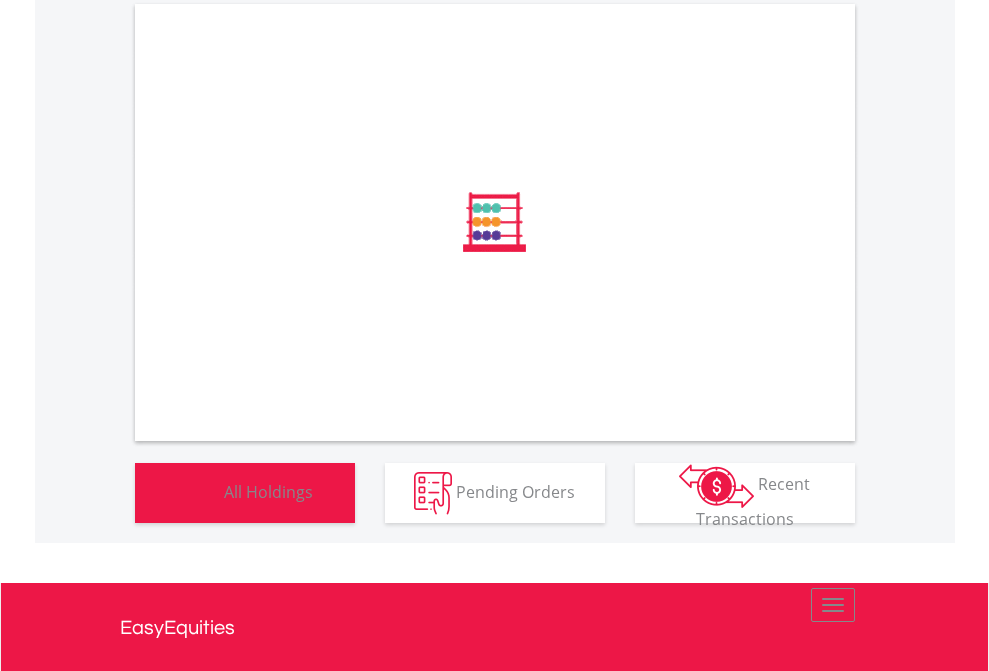click on "All Holdings" at bounding box center (268, 491) 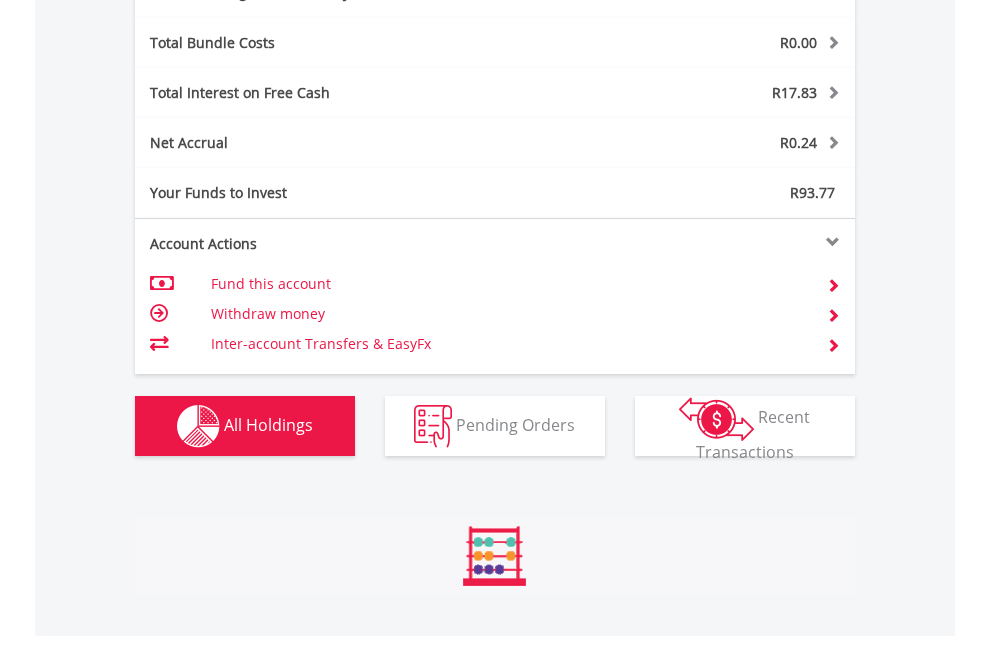 scroll, scrollTop: 999808, scrollLeft: 999687, axis: both 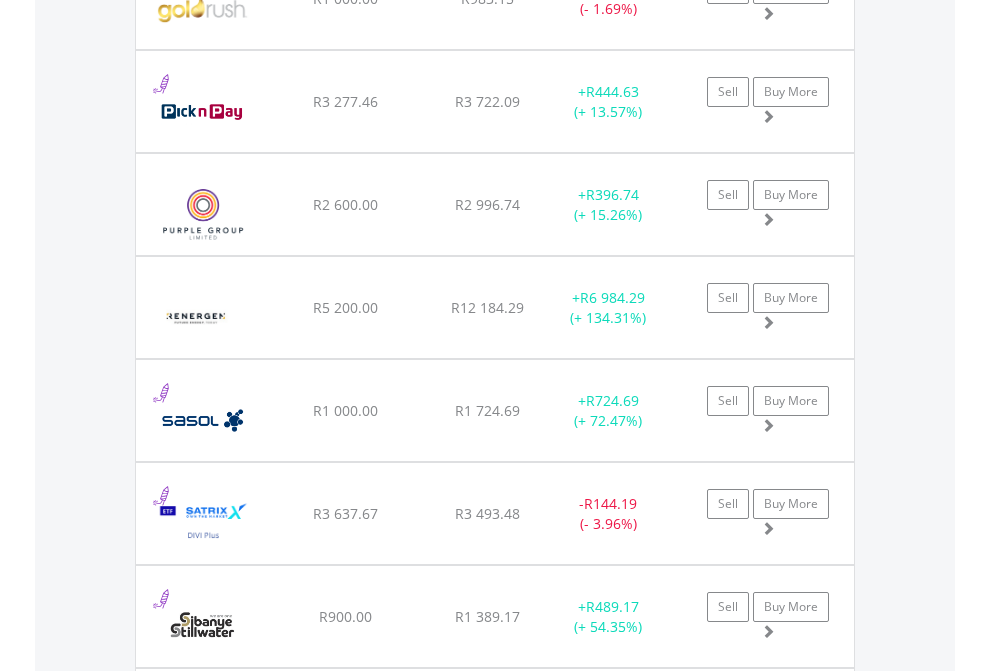 click on "TFSA" at bounding box center [818, -2196] 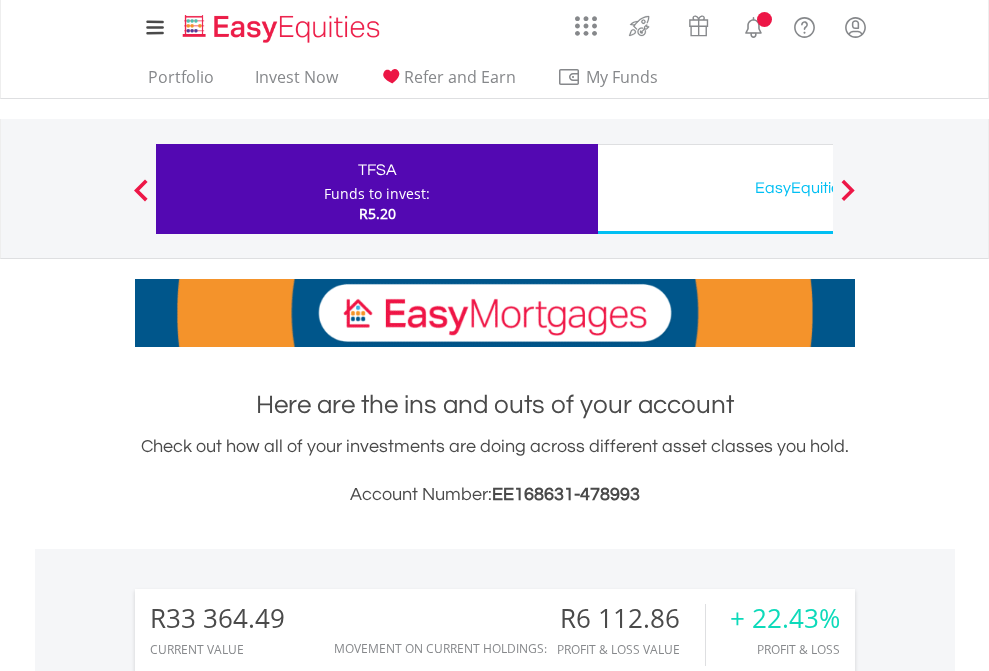 scroll, scrollTop: 1573, scrollLeft: 0, axis: vertical 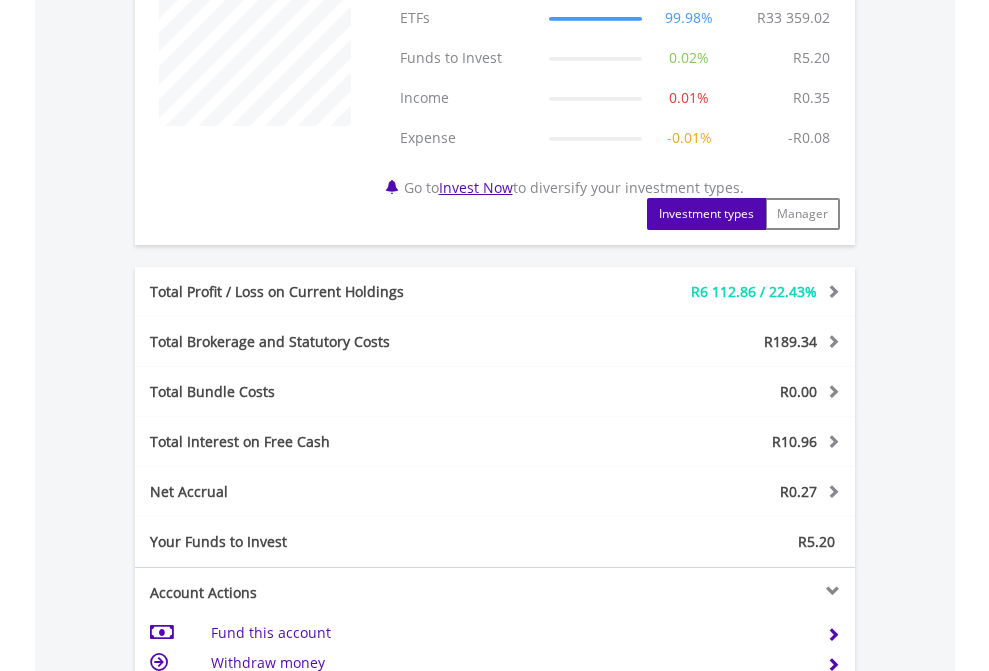 click on "All Holdings" at bounding box center [268, 773] 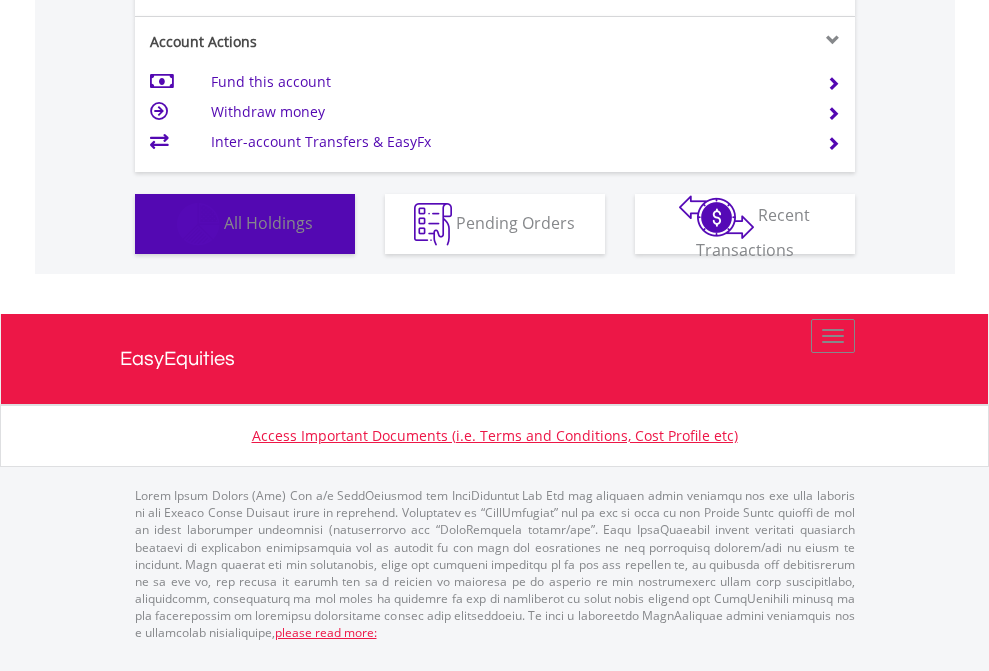scroll, scrollTop: 999808, scrollLeft: 999687, axis: both 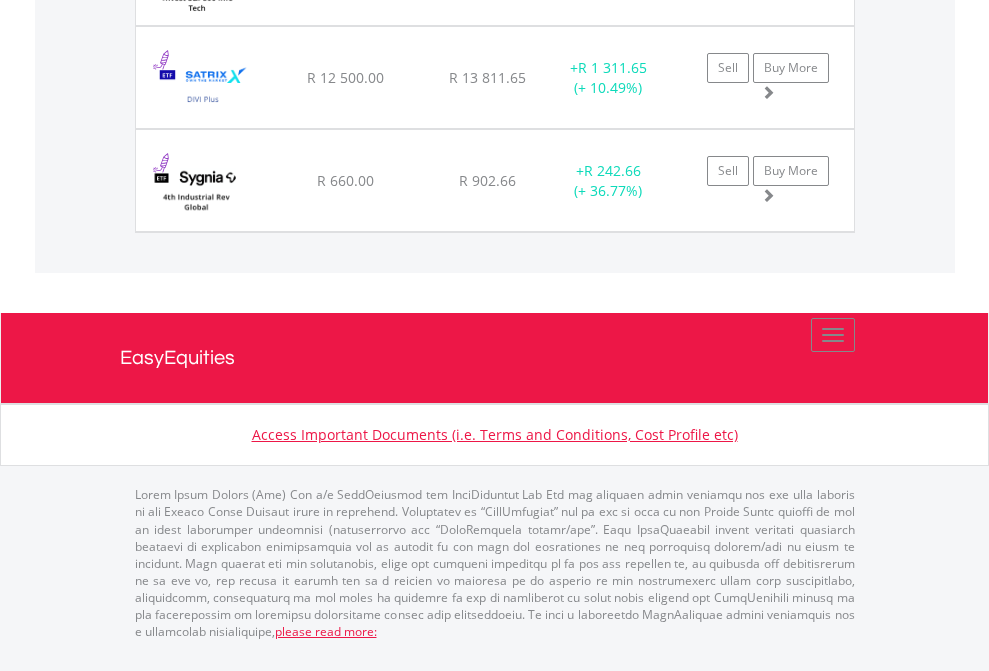 click on "EasyEquities USD" at bounding box center (818, -1831) 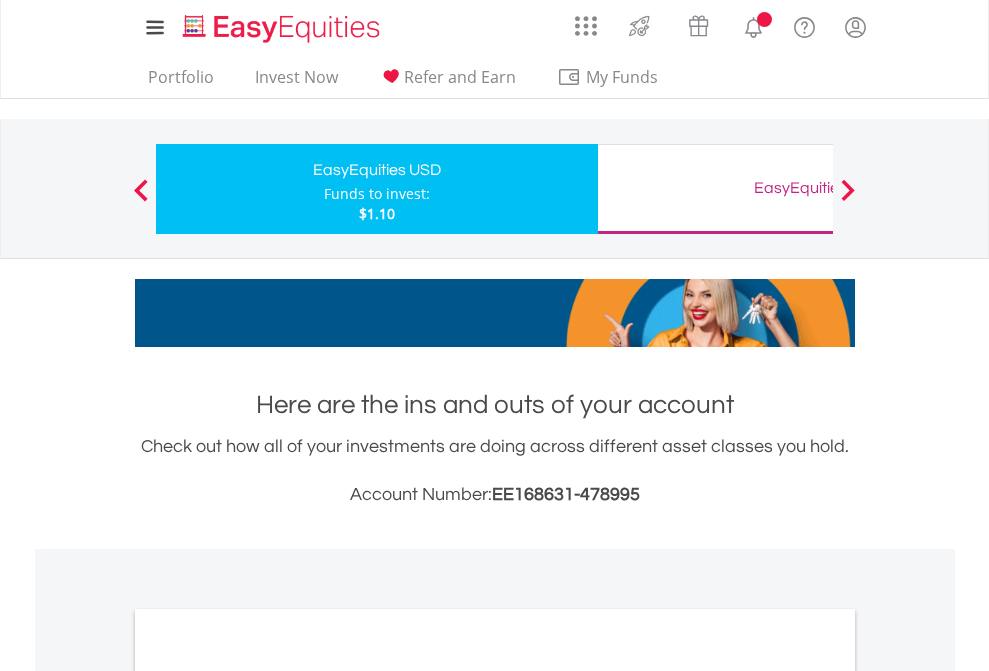 scroll, scrollTop: 0, scrollLeft: 0, axis: both 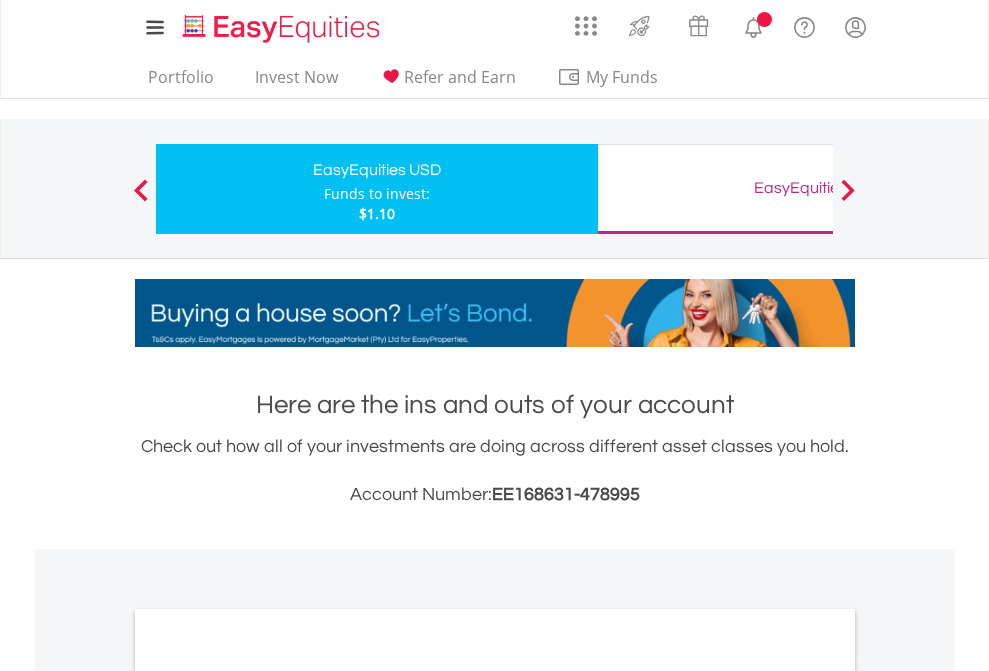 click on "All Holdings" at bounding box center [268, 1096] 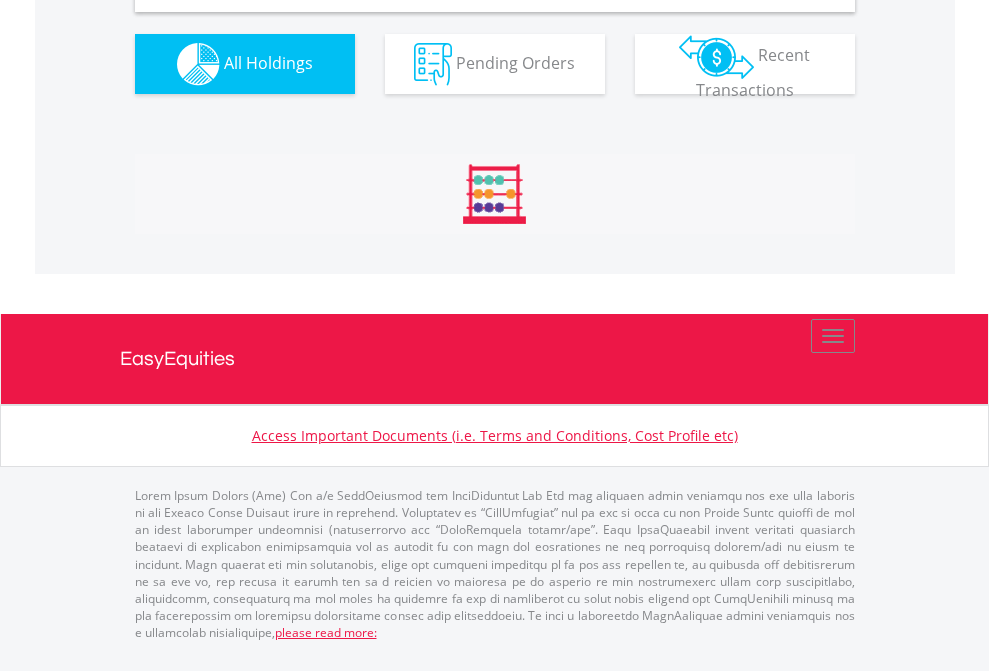 scroll, scrollTop: 1933, scrollLeft: 0, axis: vertical 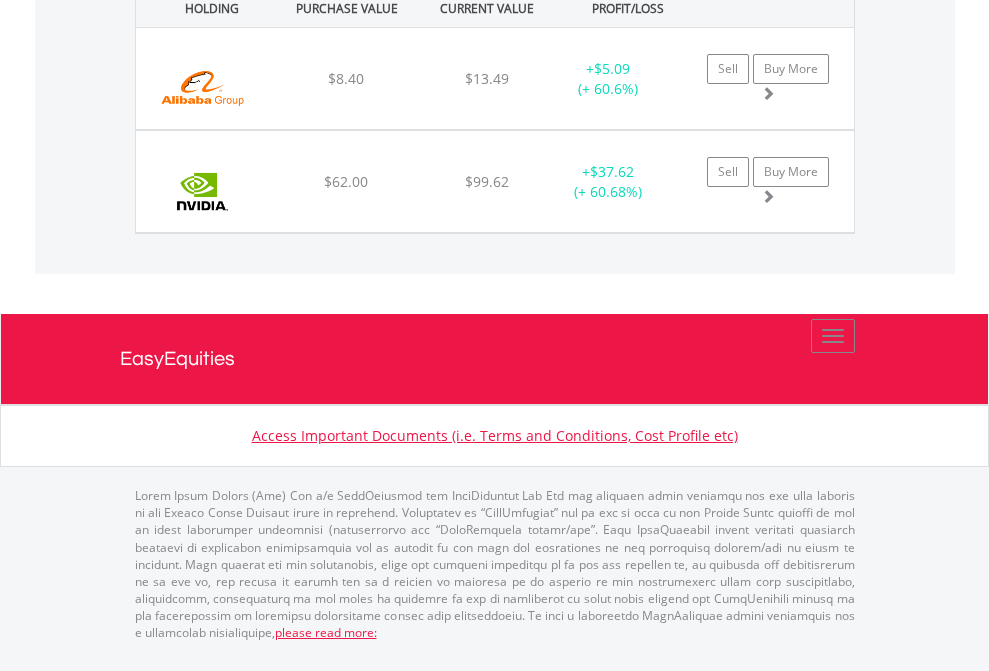 click on "EasyEquities GBP" at bounding box center [818, -1071] 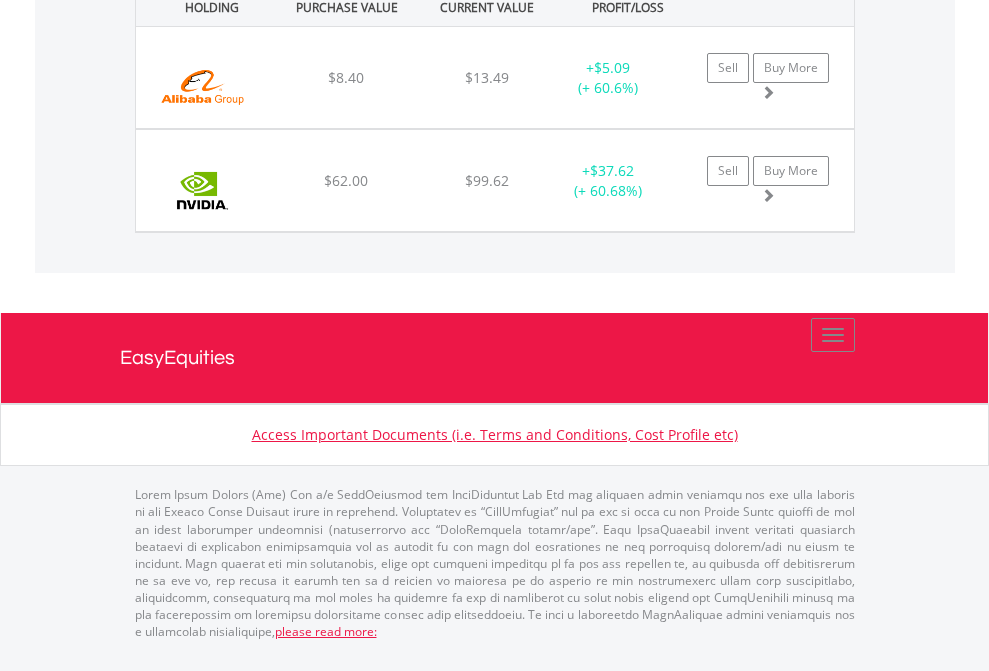scroll, scrollTop: 144, scrollLeft: 0, axis: vertical 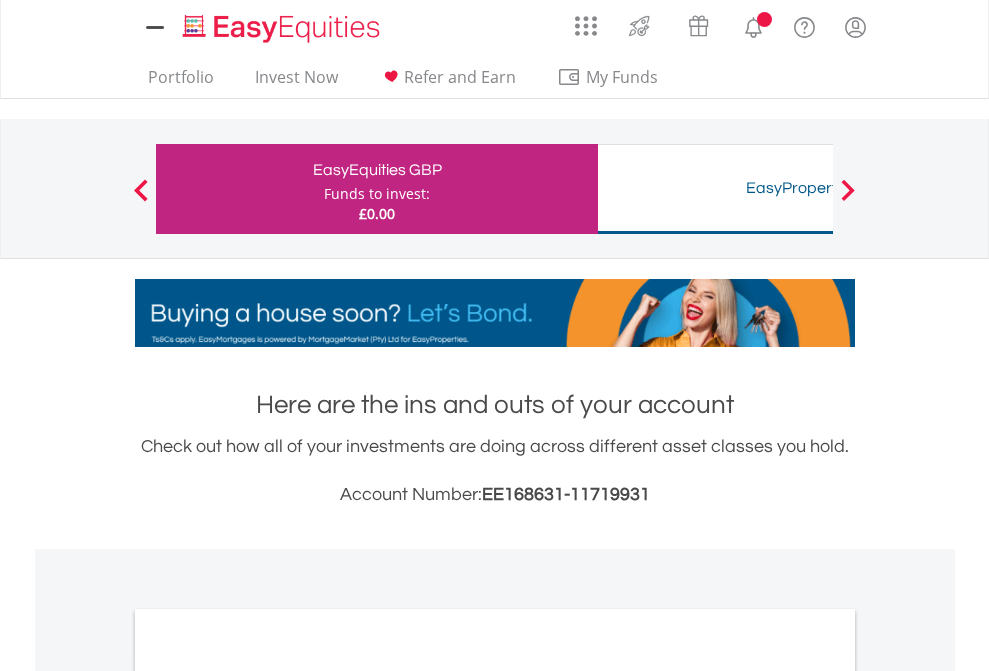 click on "All Holdings" at bounding box center (268, 1096) 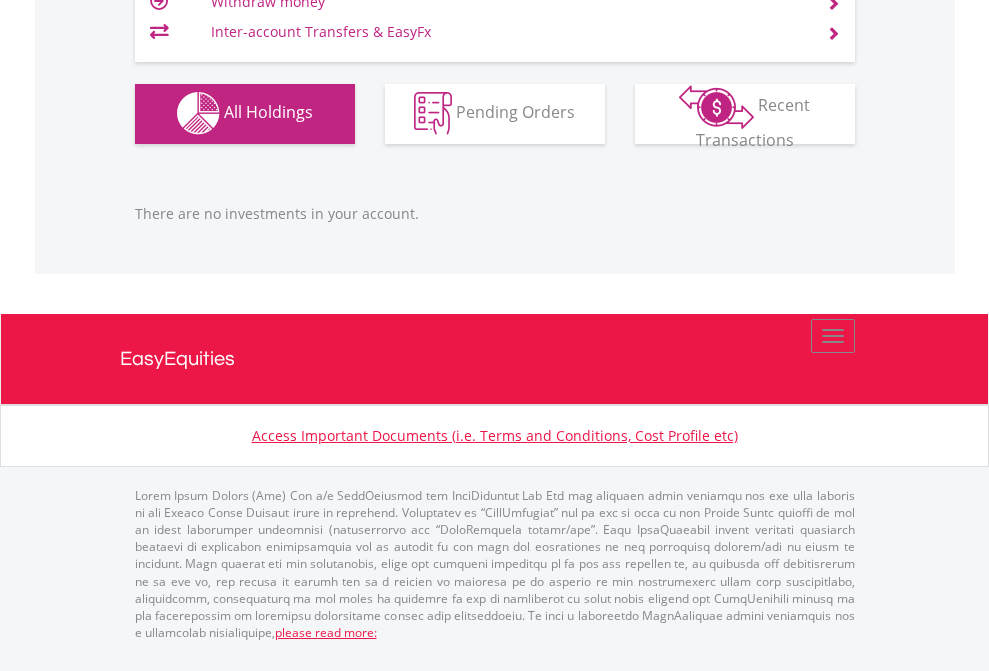 scroll, scrollTop: 1980, scrollLeft: 0, axis: vertical 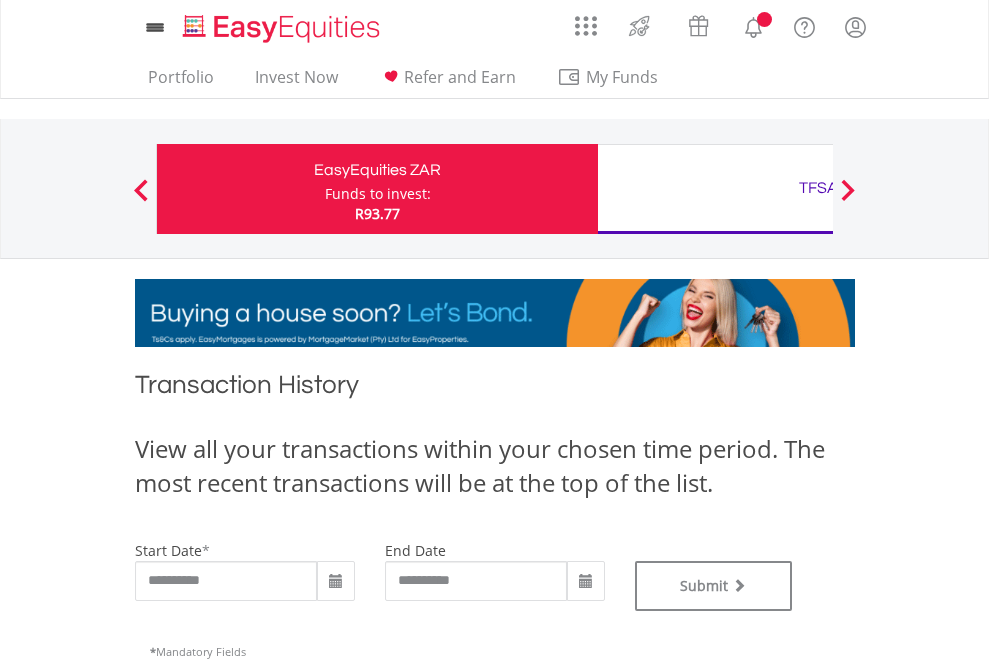 type on "**********" 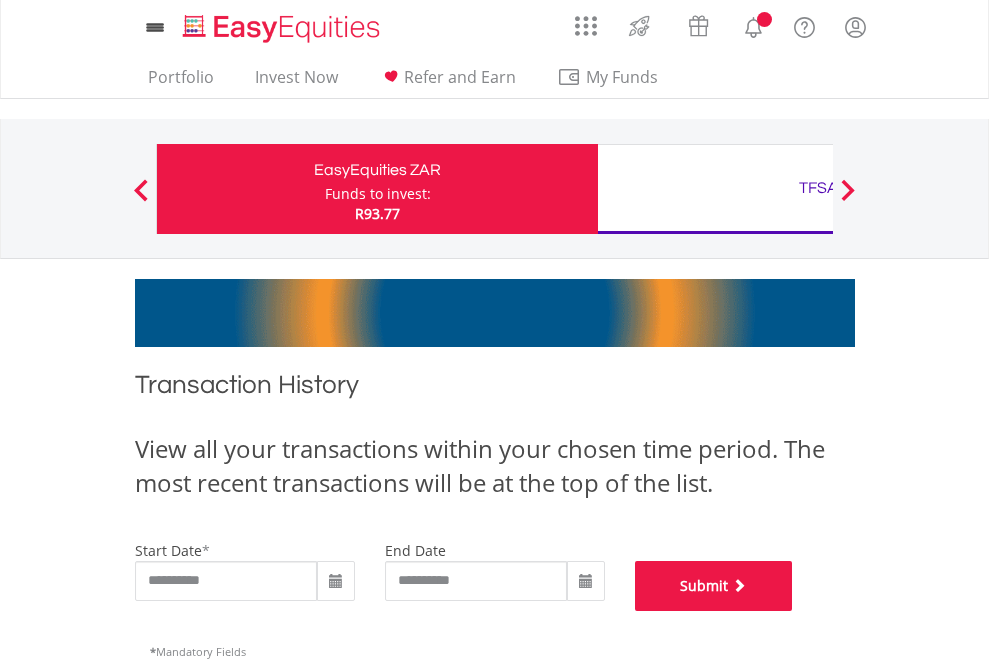 click on "Submit" at bounding box center [714, 586] 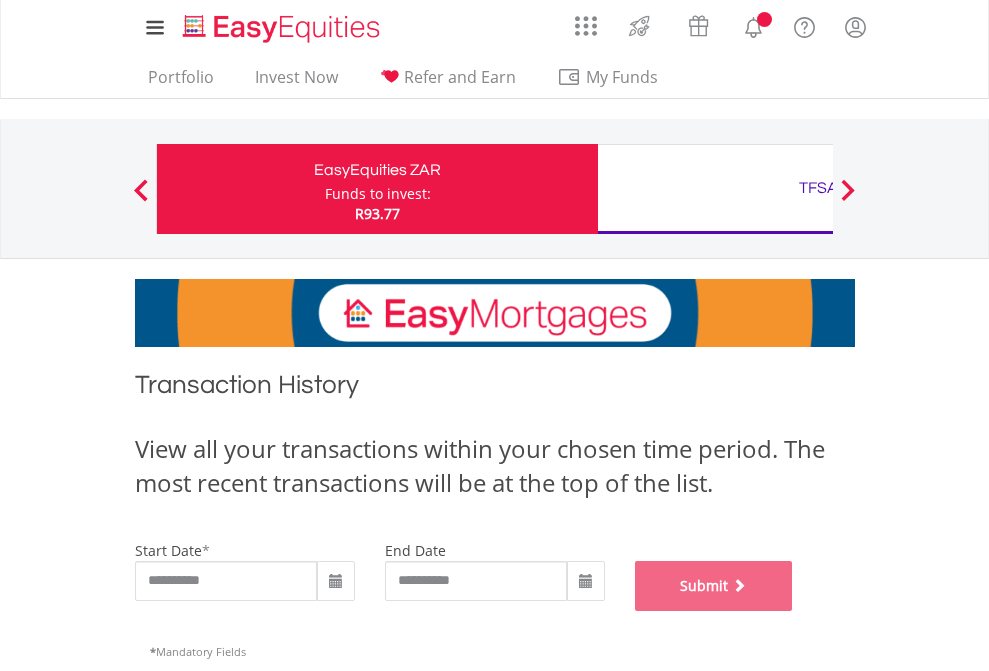scroll, scrollTop: 811, scrollLeft: 0, axis: vertical 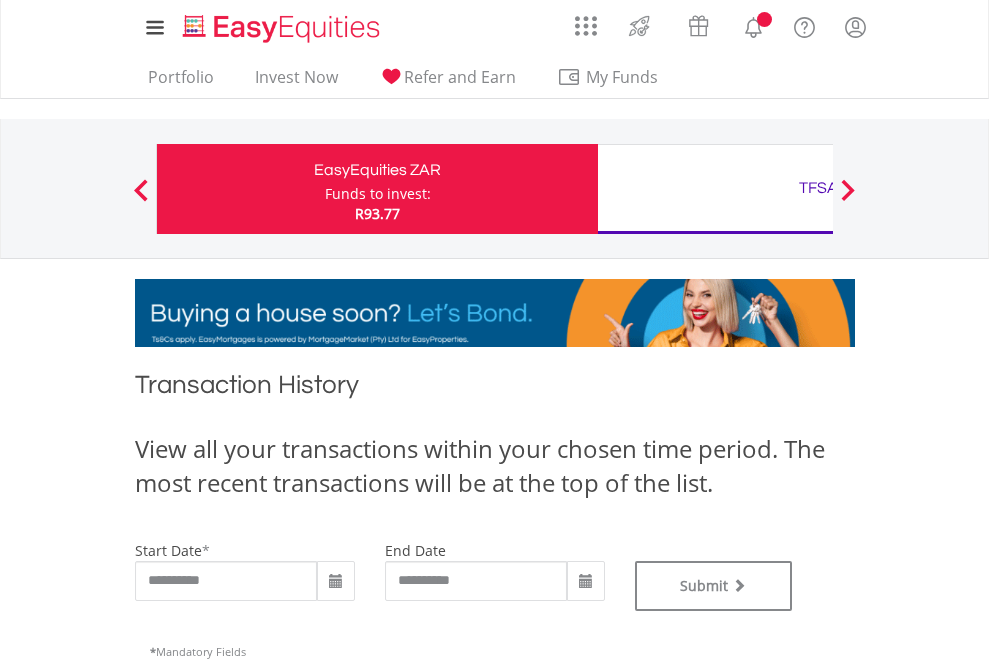 click on "TFSA" at bounding box center [818, 188] 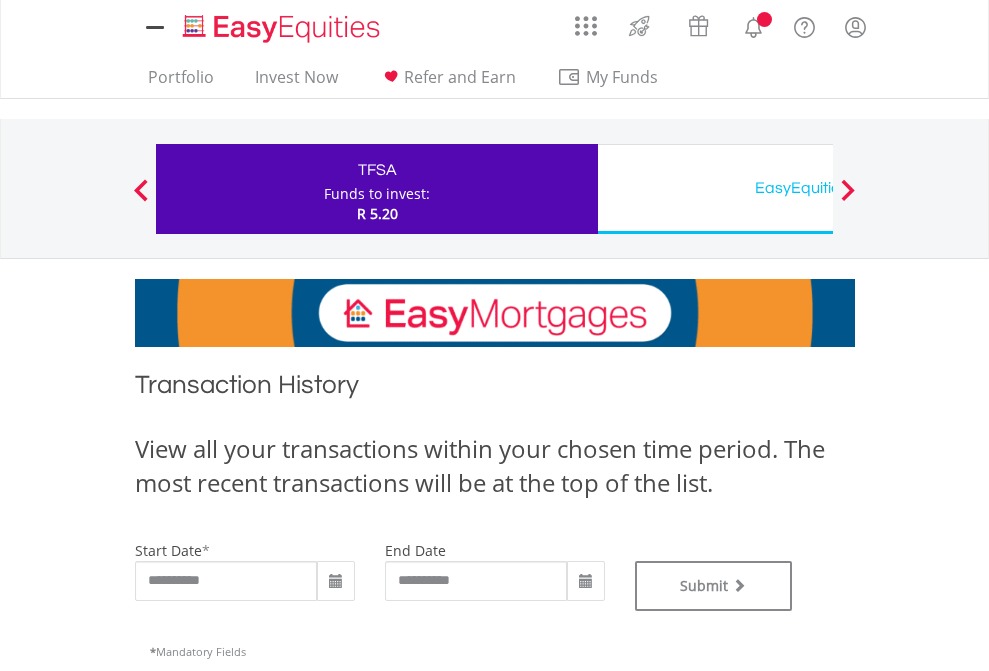 scroll, scrollTop: 0, scrollLeft: 0, axis: both 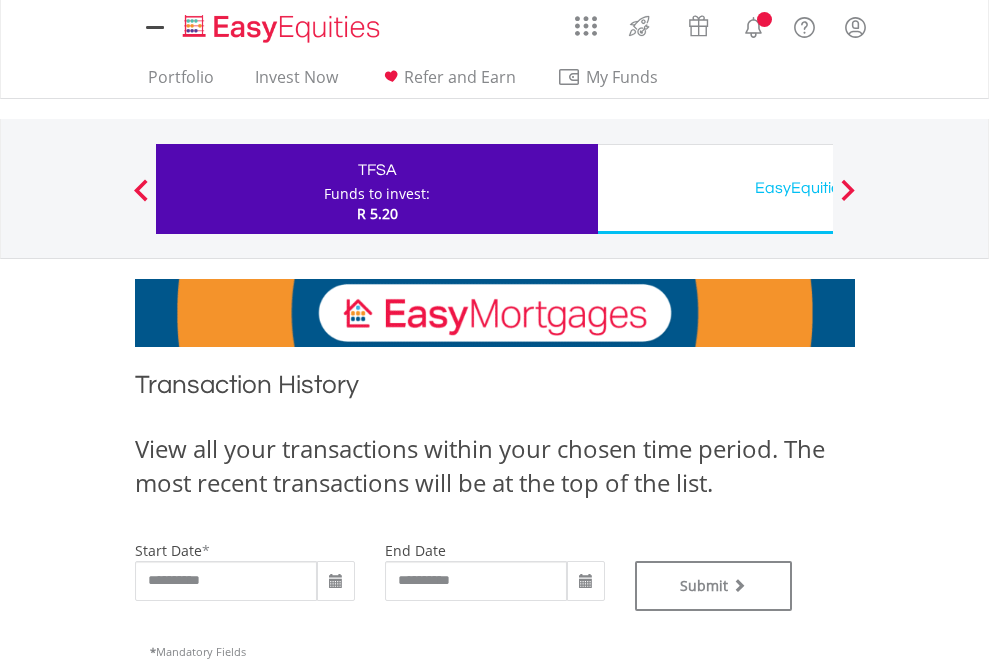 type on "**********" 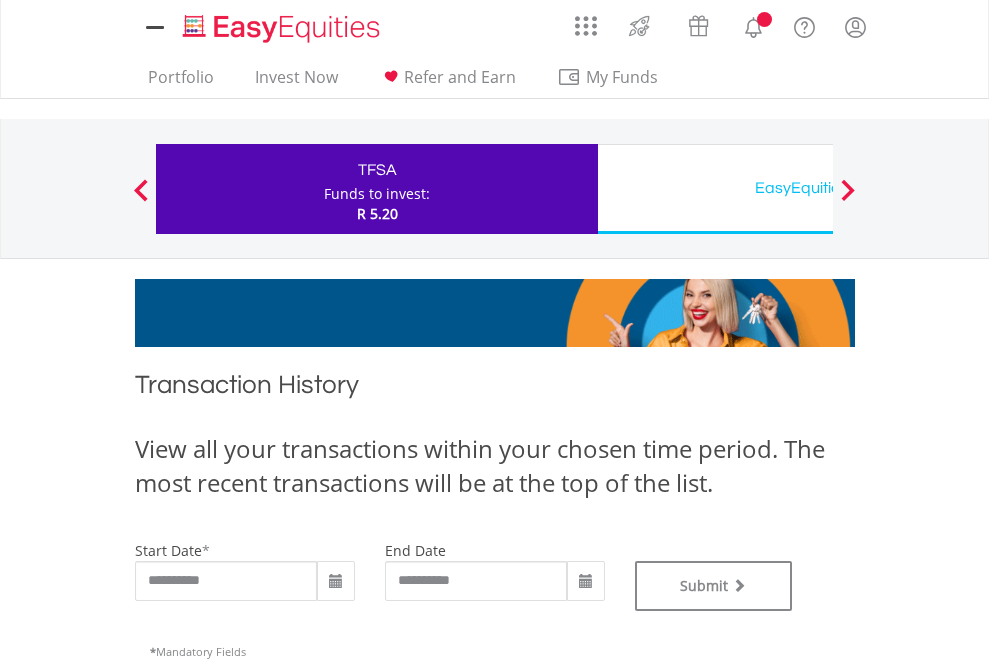 type on "**********" 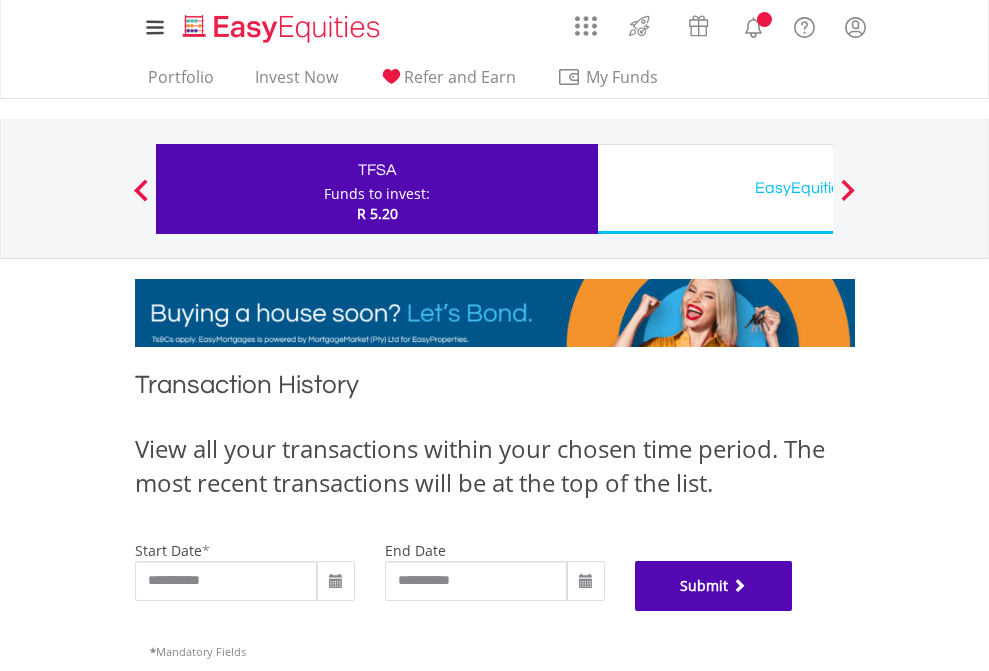 click on "Submit" at bounding box center (714, 586) 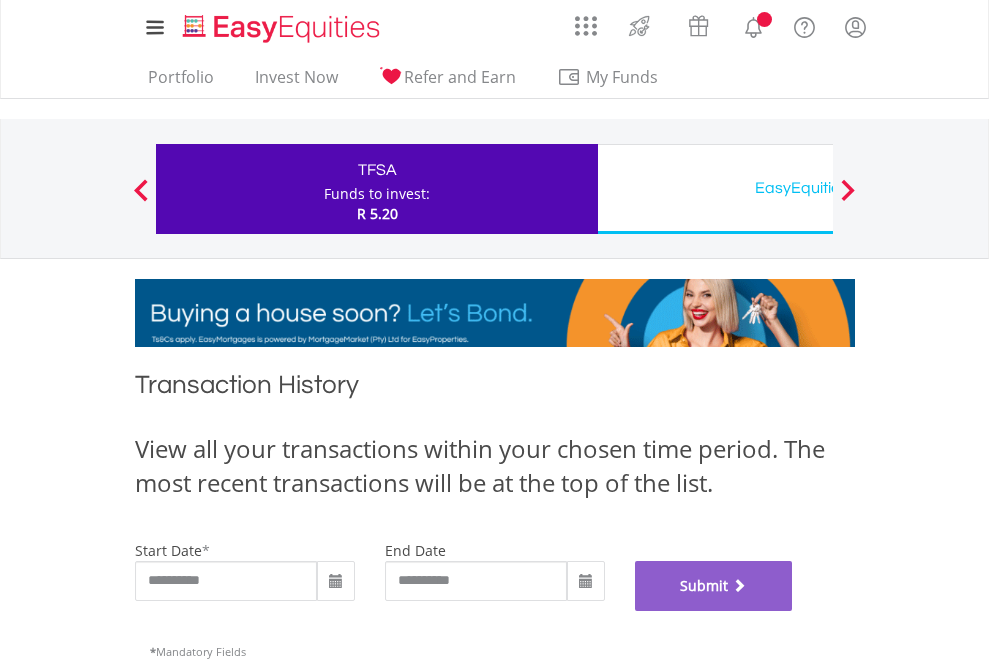scroll, scrollTop: 811, scrollLeft: 0, axis: vertical 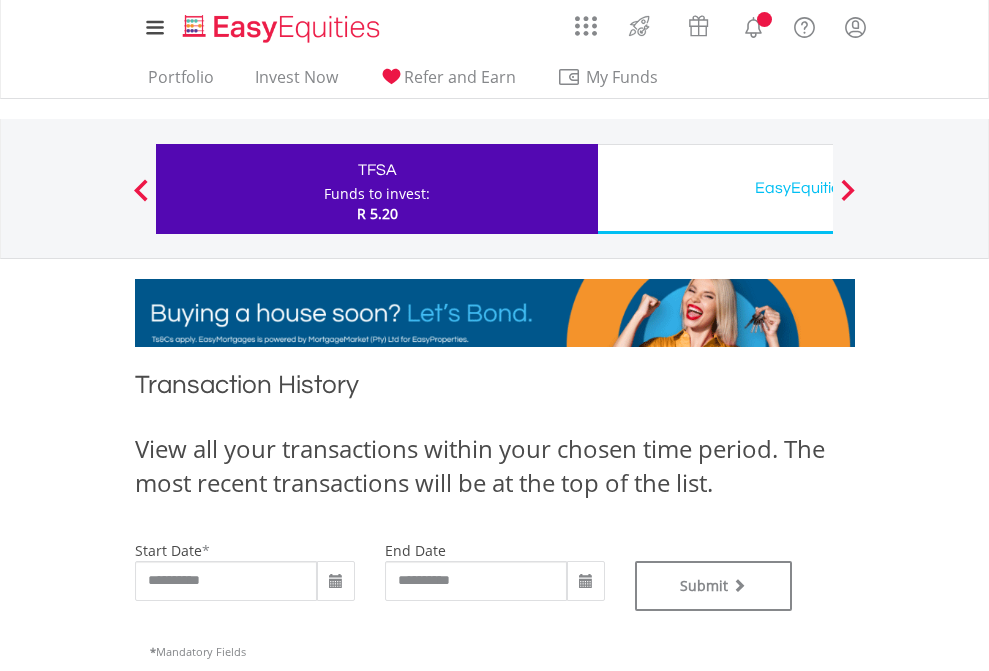 click on "EasyEquities USD" at bounding box center [818, 188] 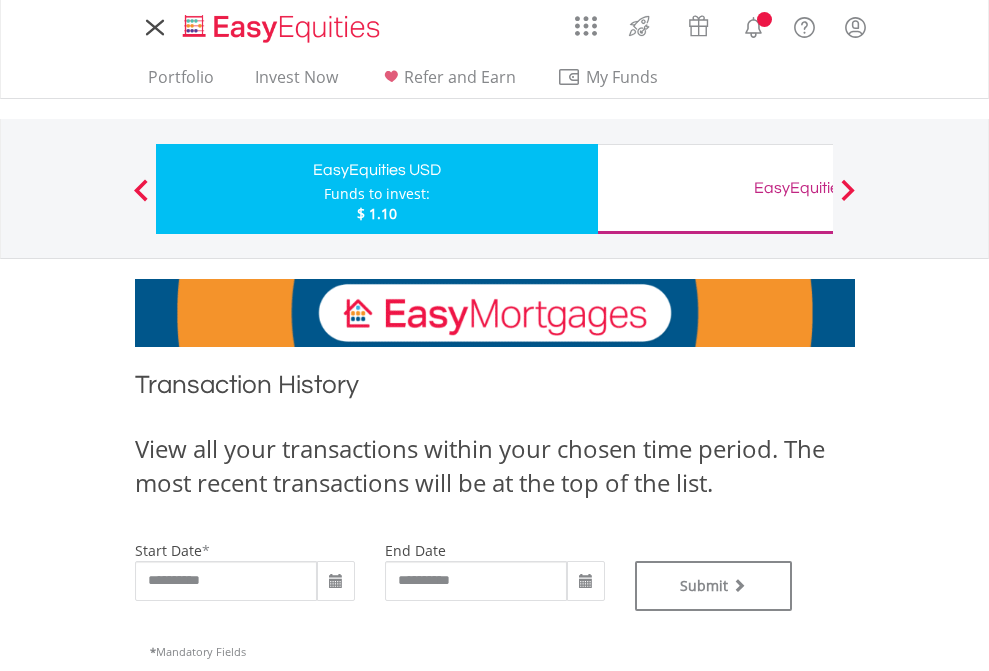 scroll, scrollTop: 0, scrollLeft: 0, axis: both 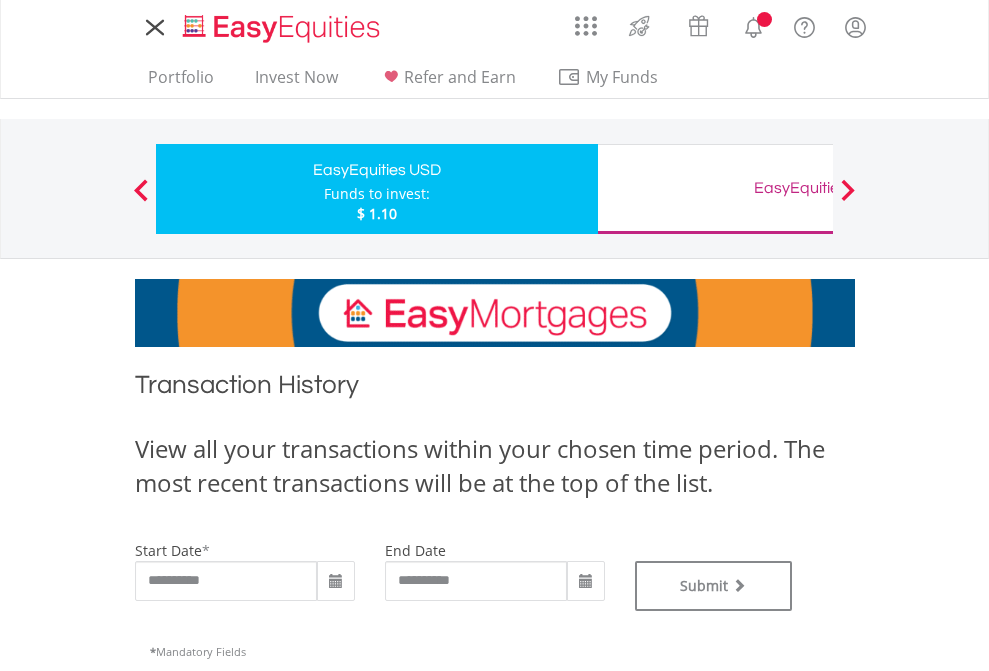 type on "**********" 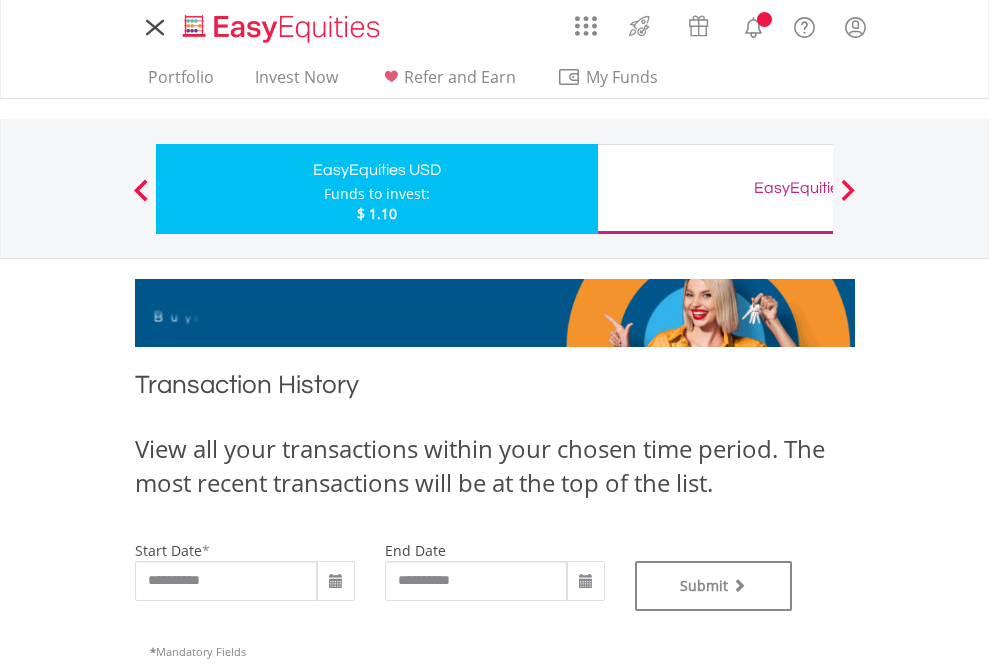 type on "**********" 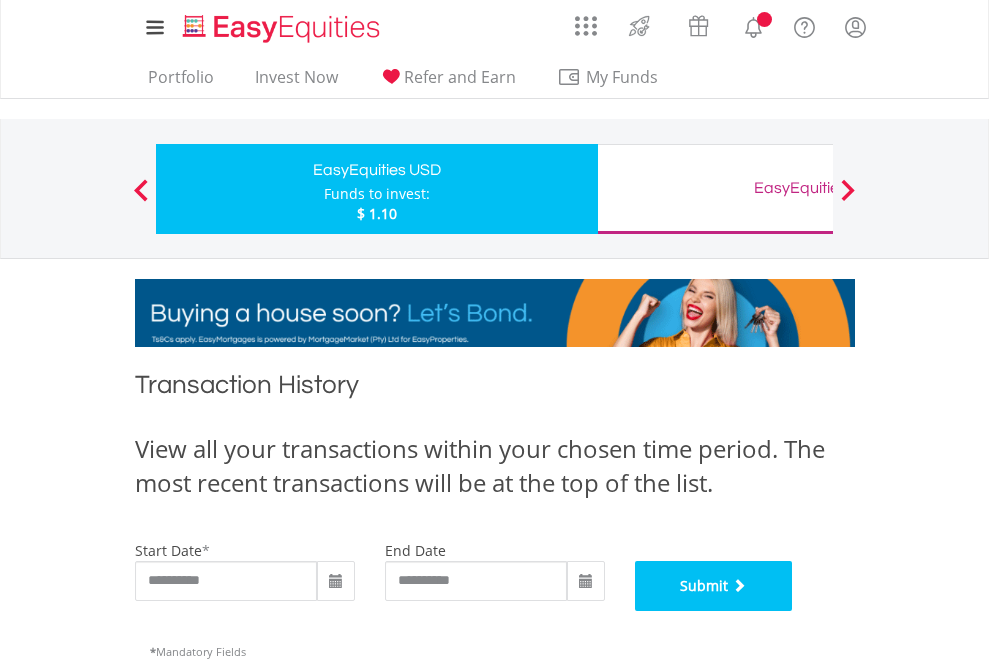 click on "Submit" at bounding box center [714, 586] 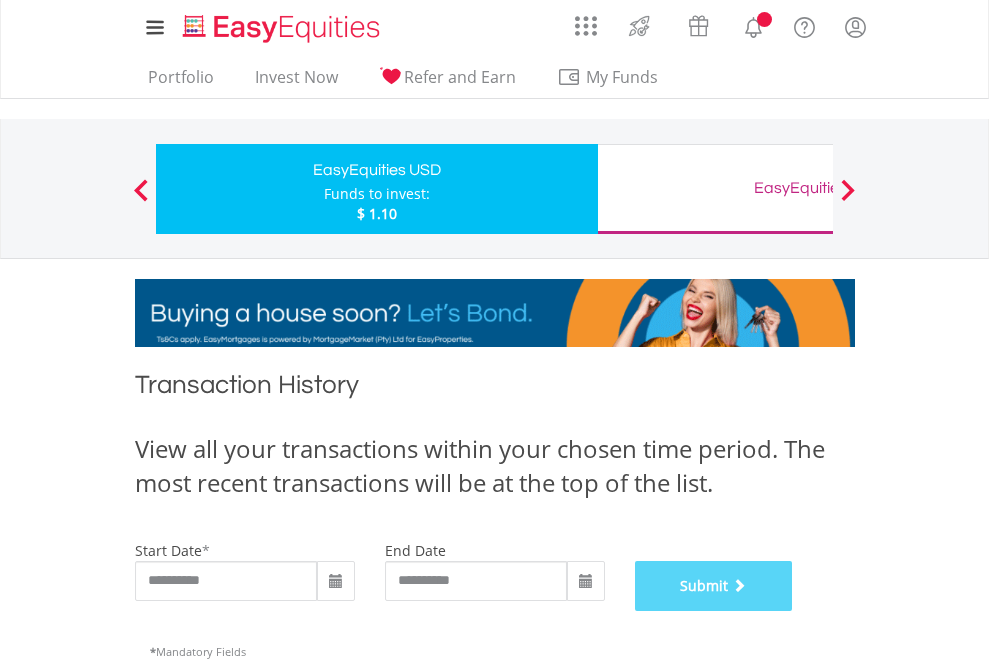 scroll, scrollTop: 811, scrollLeft: 0, axis: vertical 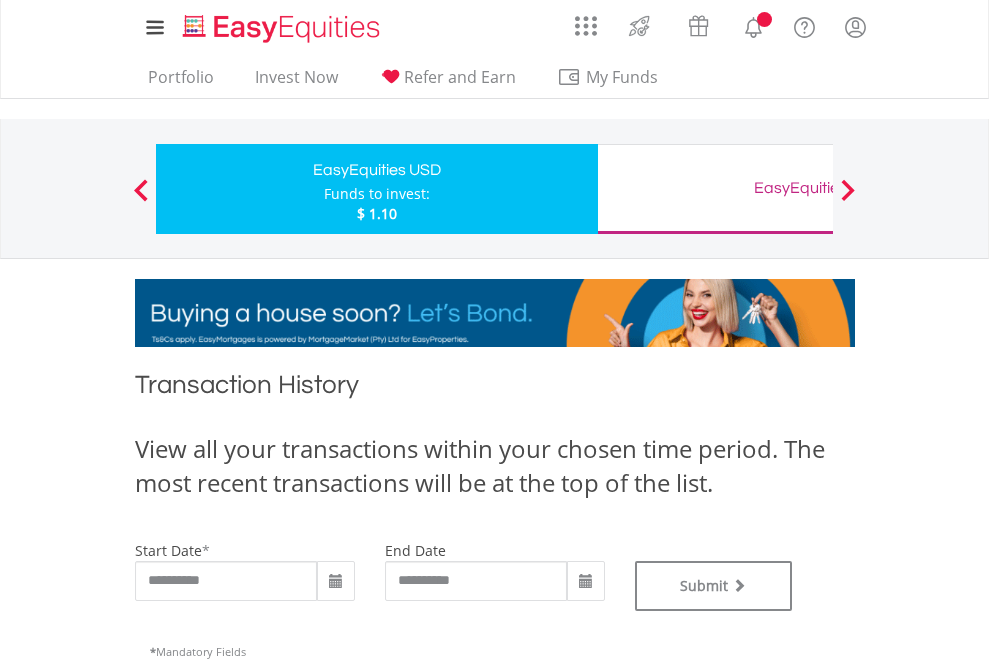 click on "EasyEquities GBP" at bounding box center [818, 188] 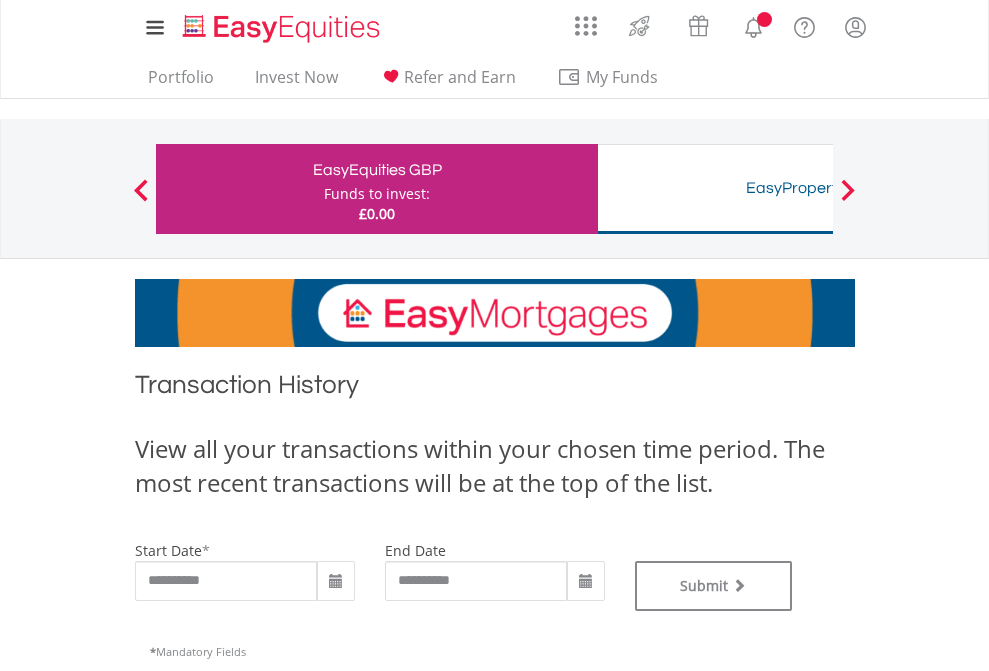 scroll, scrollTop: 0, scrollLeft: 0, axis: both 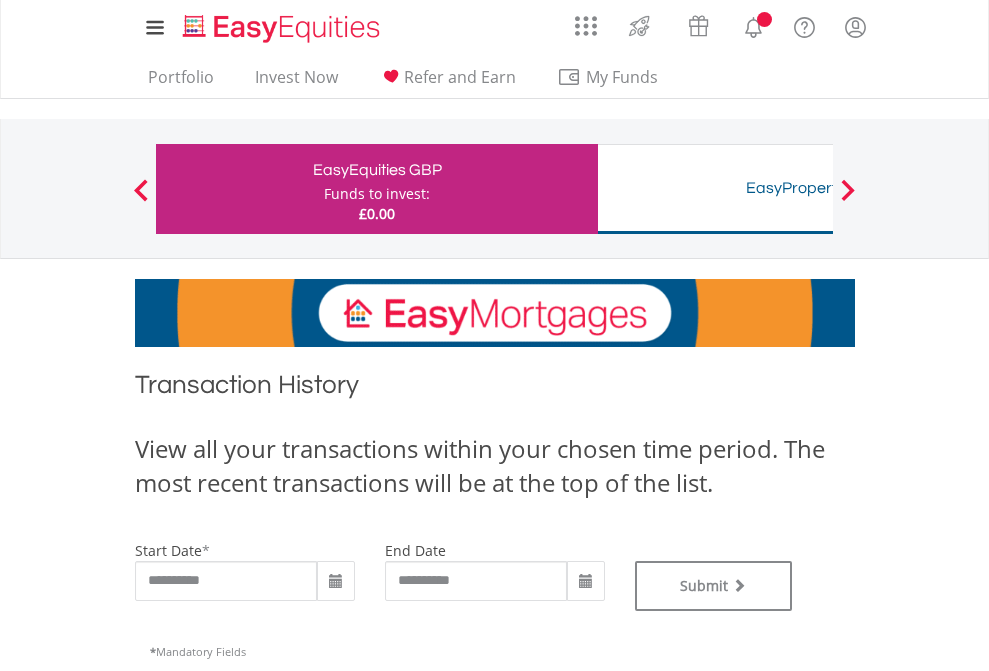 type on "**********" 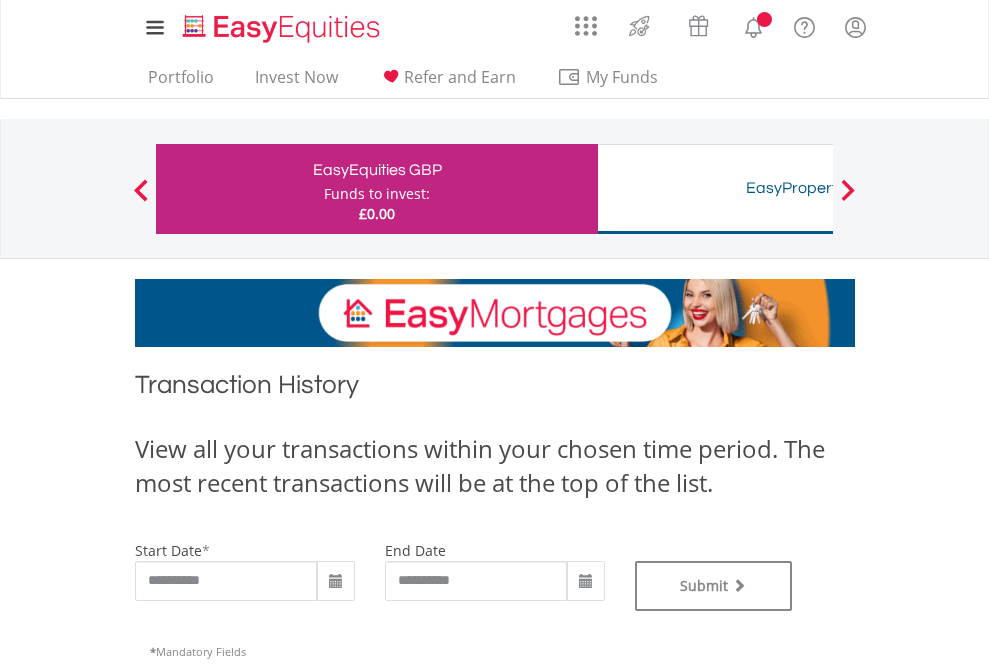 type on "**********" 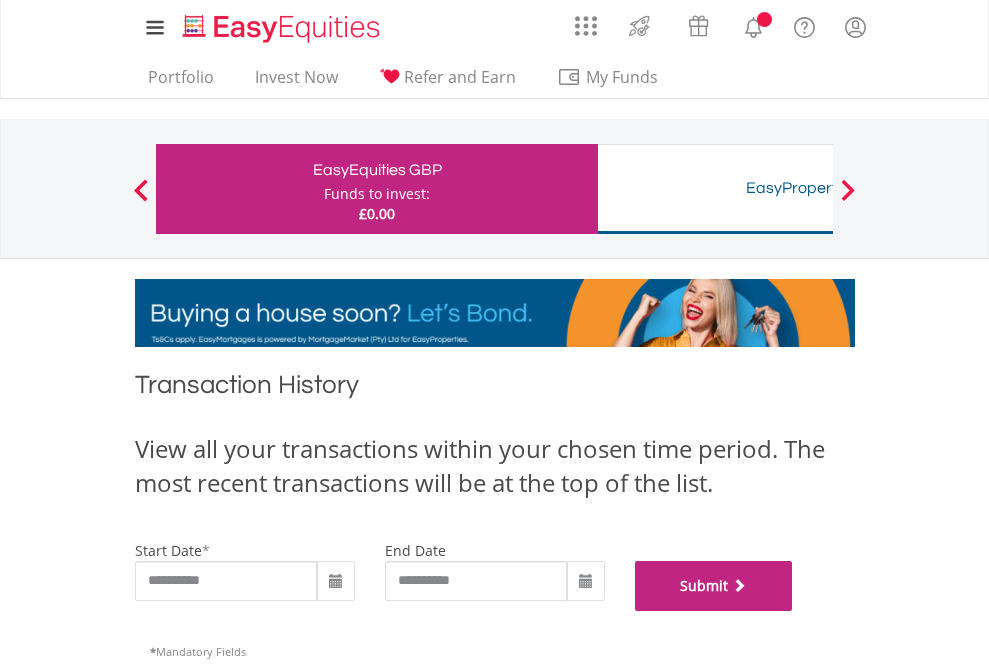 click on "Submit" at bounding box center (714, 586) 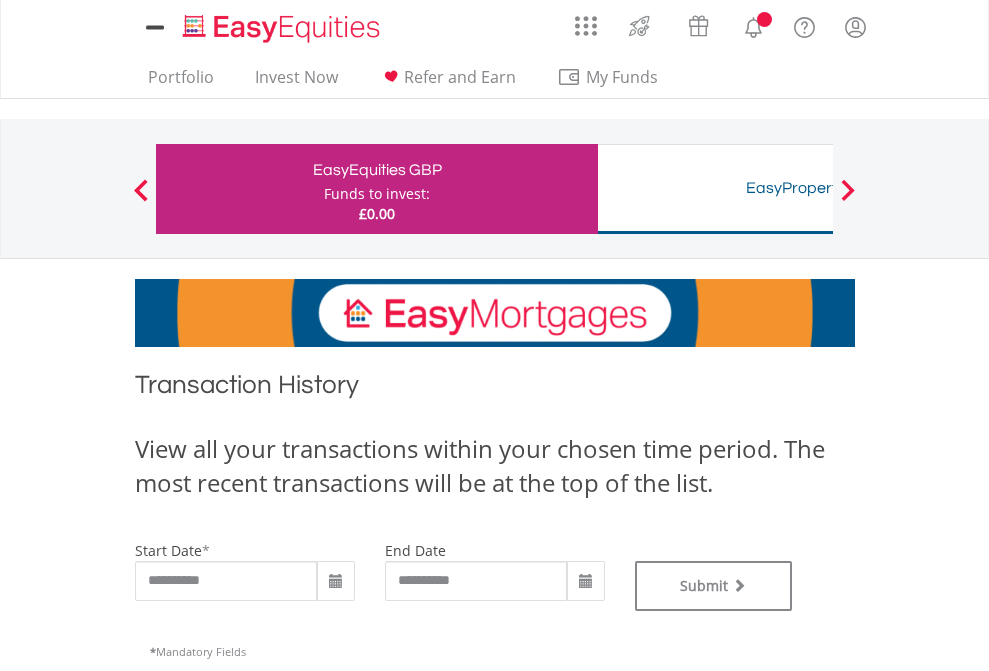 scroll, scrollTop: 0, scrollLeft: 0, axis: both 